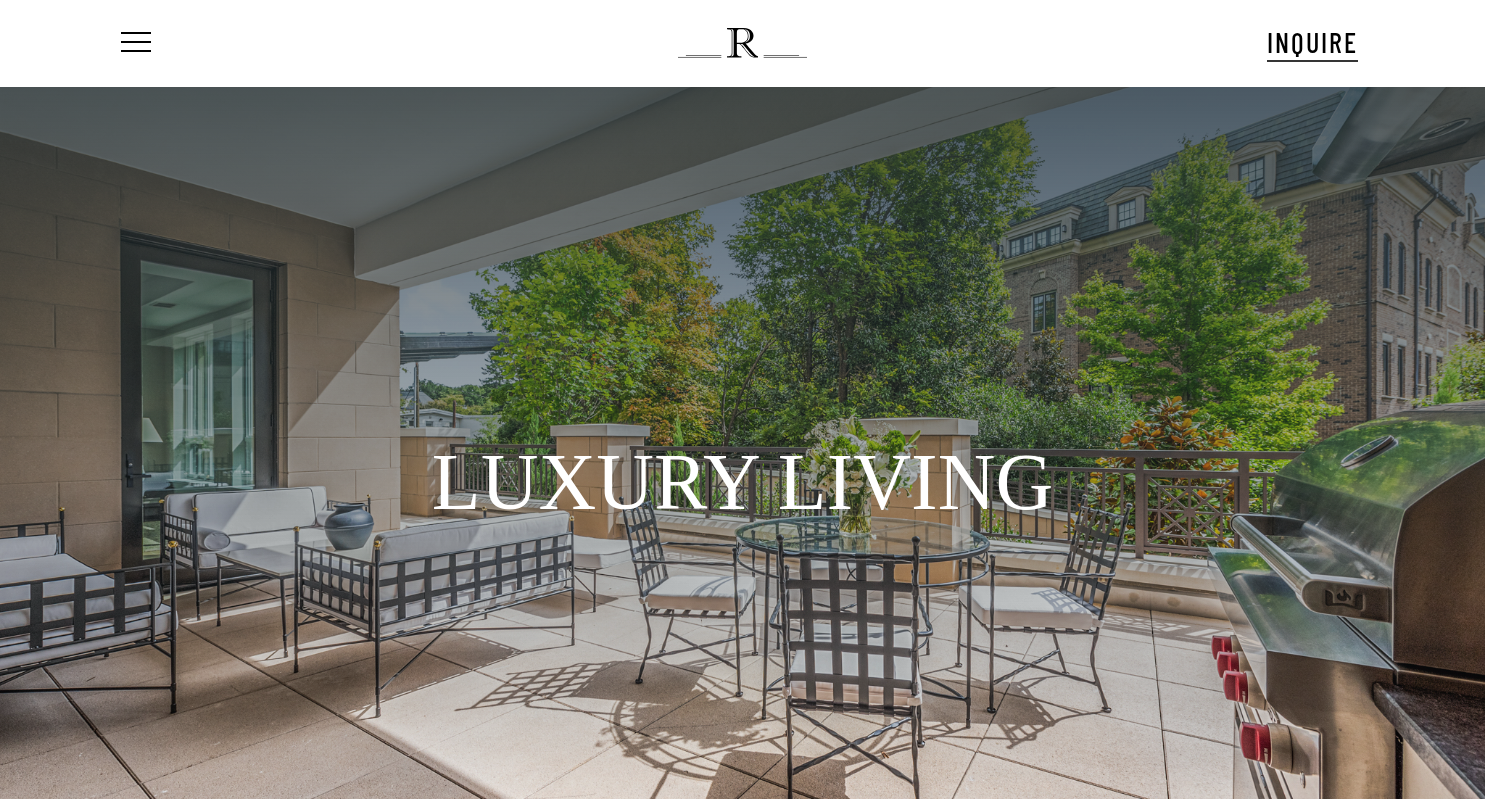 scroll, scrollTop: 0, scrollLeft: 0, axis: both 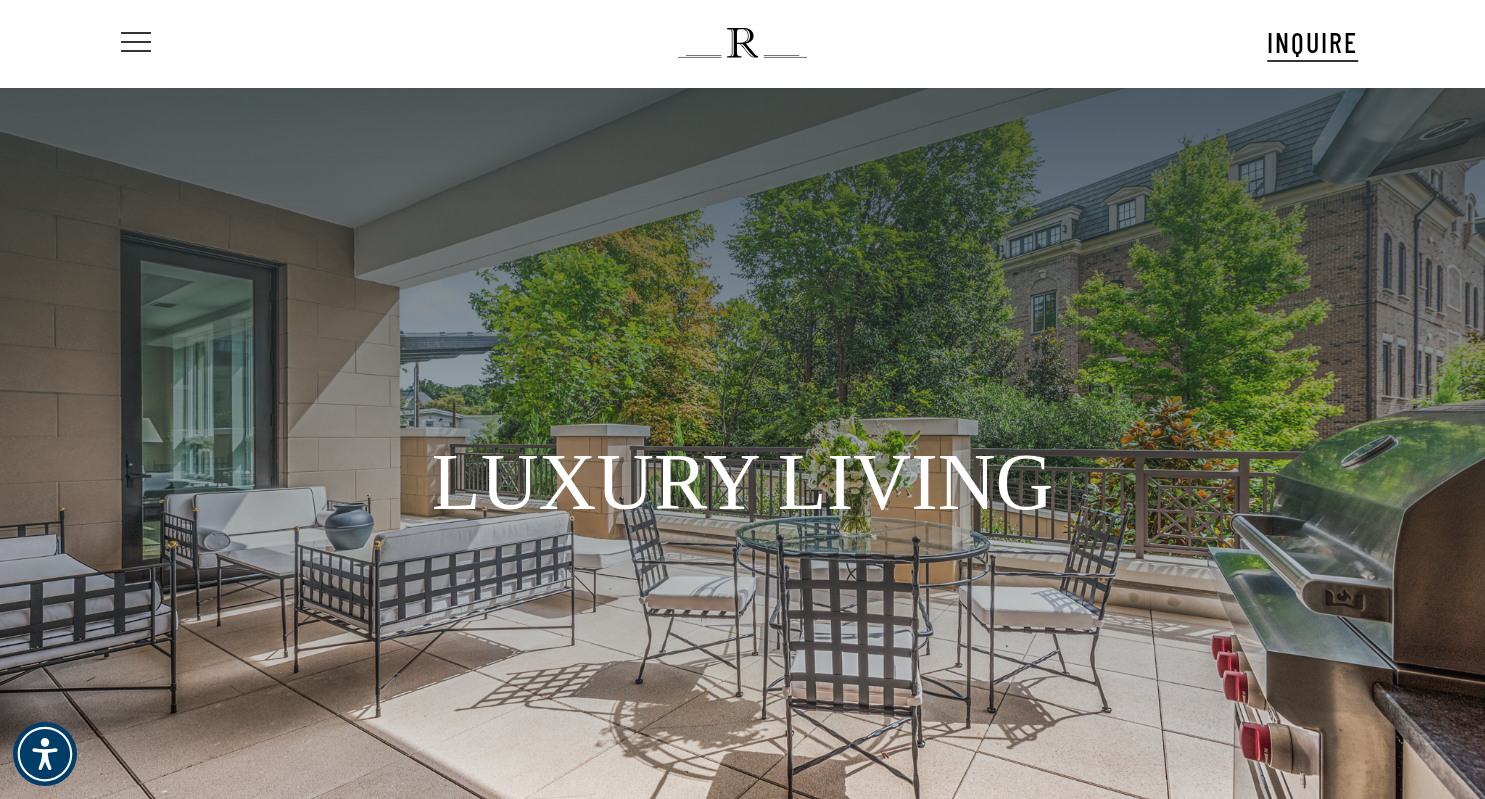 click at bounding box center (136, 43) 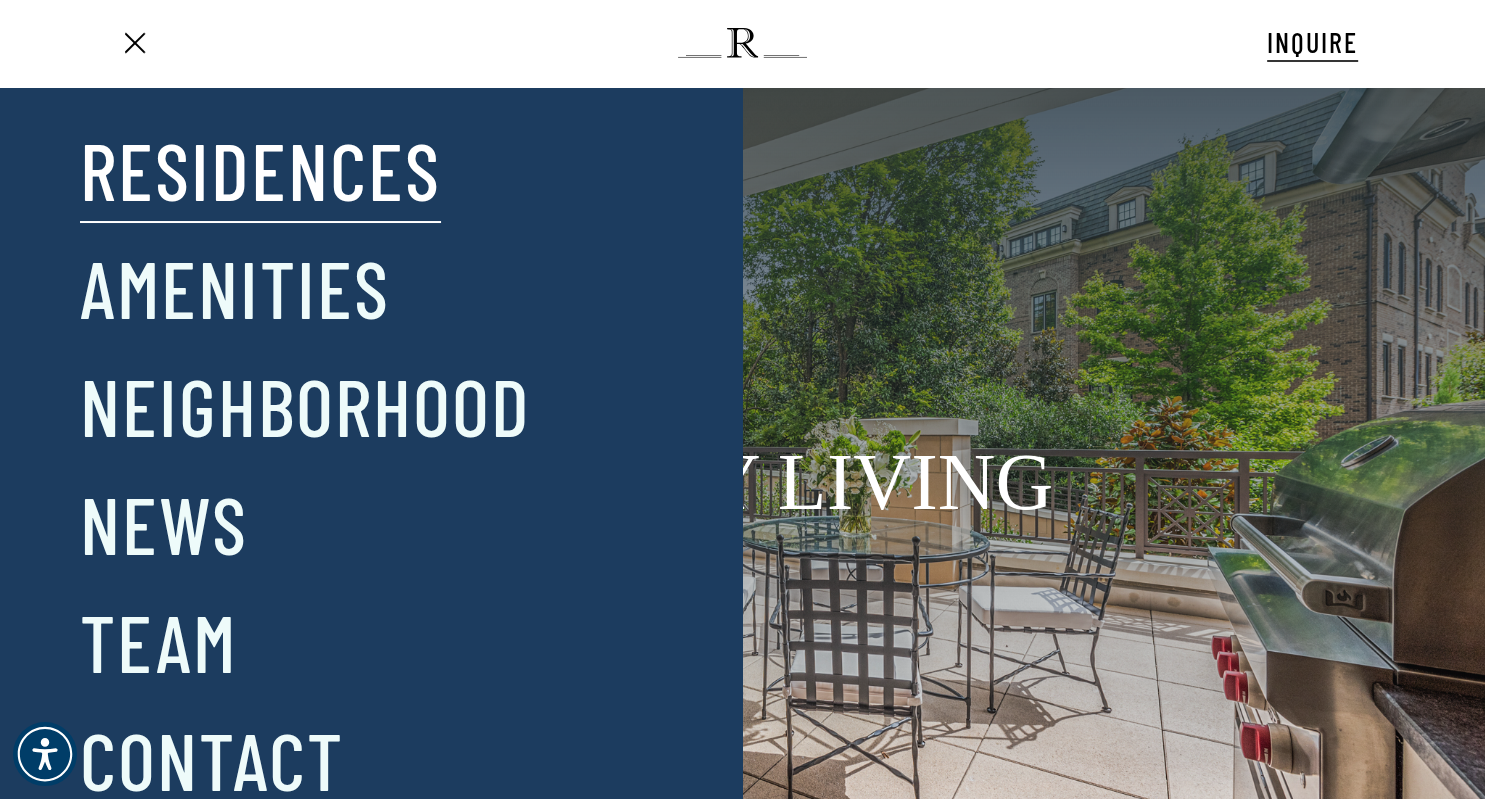 click on "Residences" at bounding box center [260, 169] 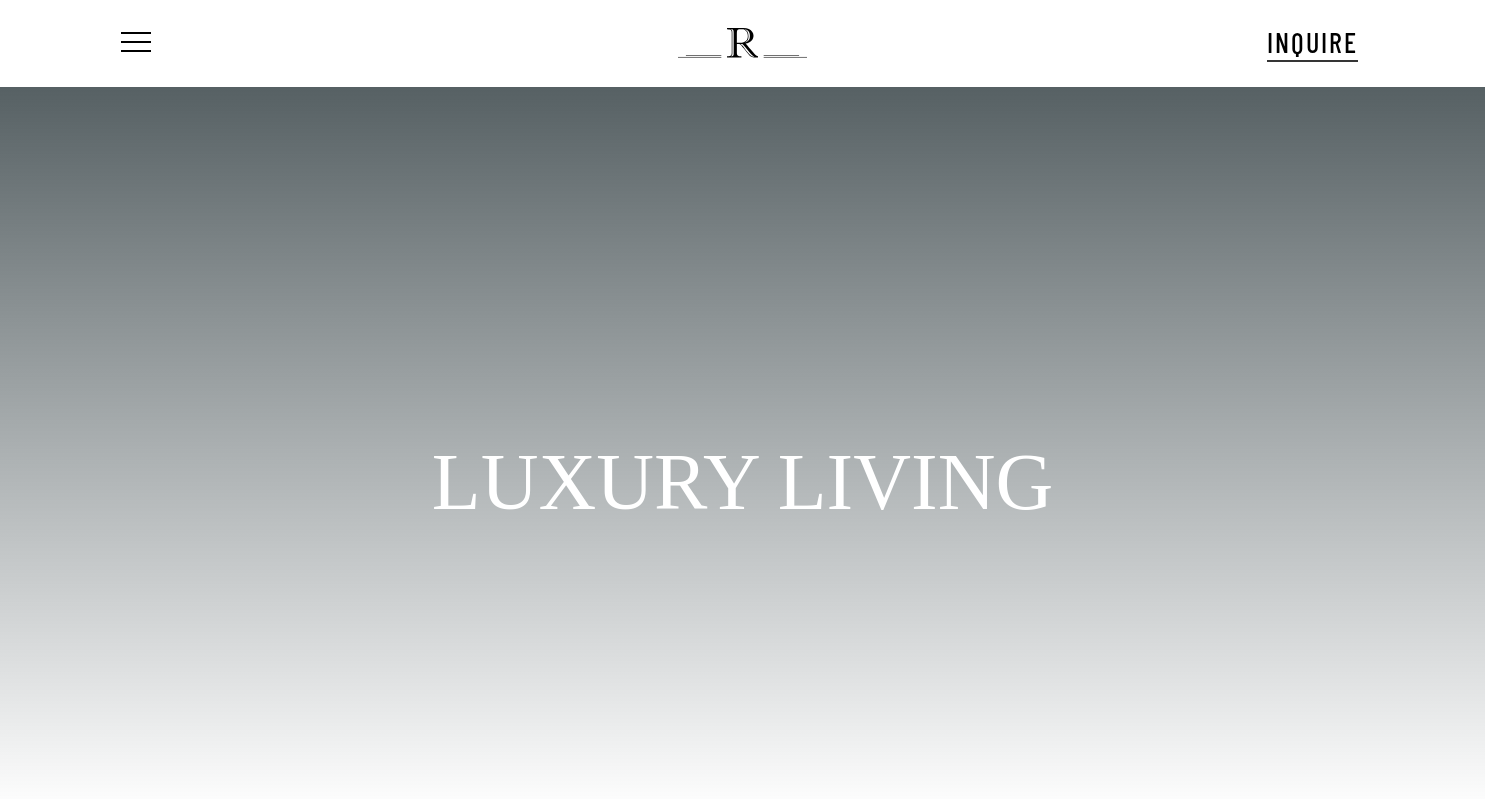 scroll, scrollTop: 0, scrollLeft: 0, axis: both 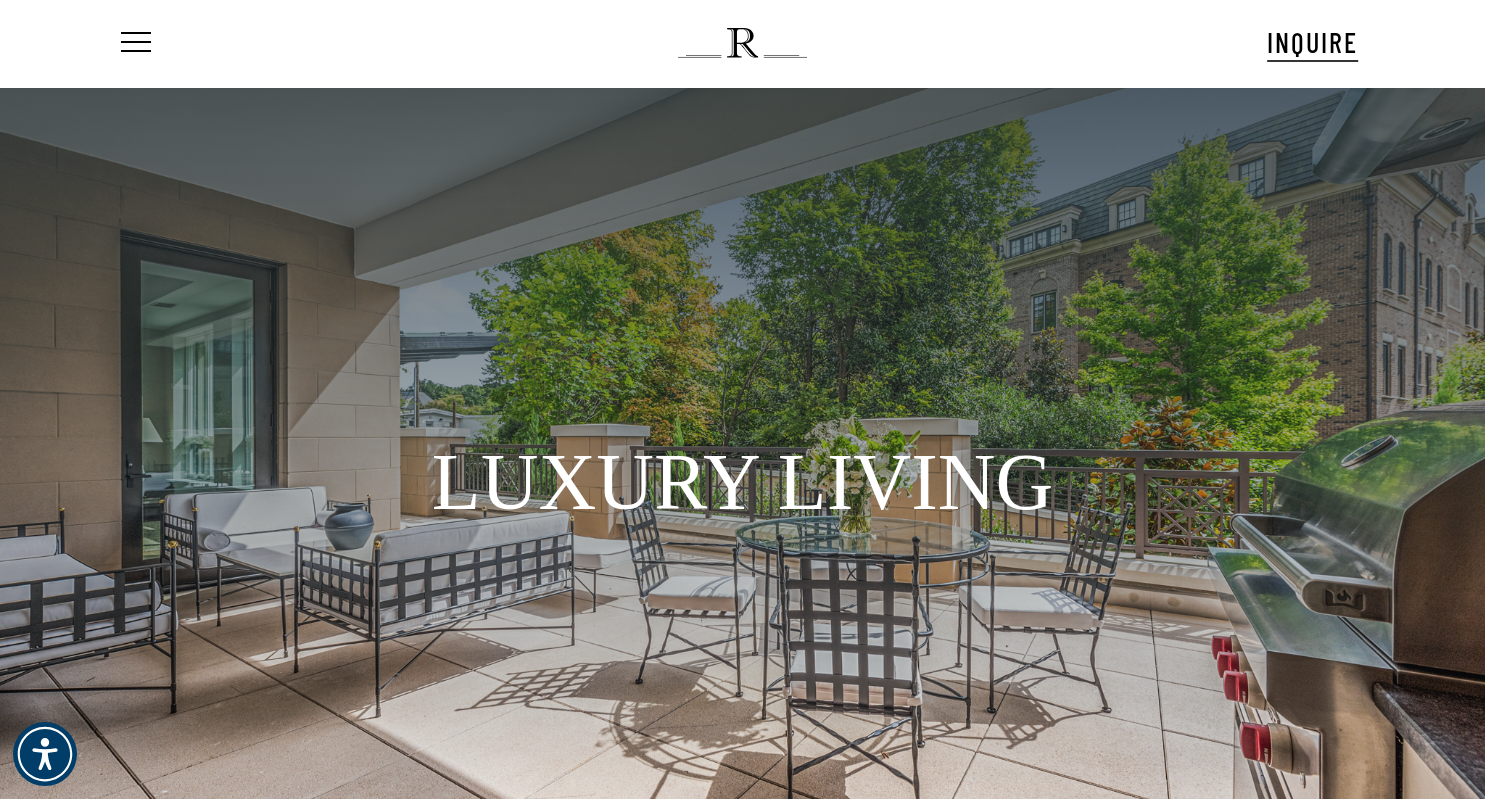 click on "Menu
INQUIRE
Menu
Menu
No menu assigned" at bounding box center [742, 43] 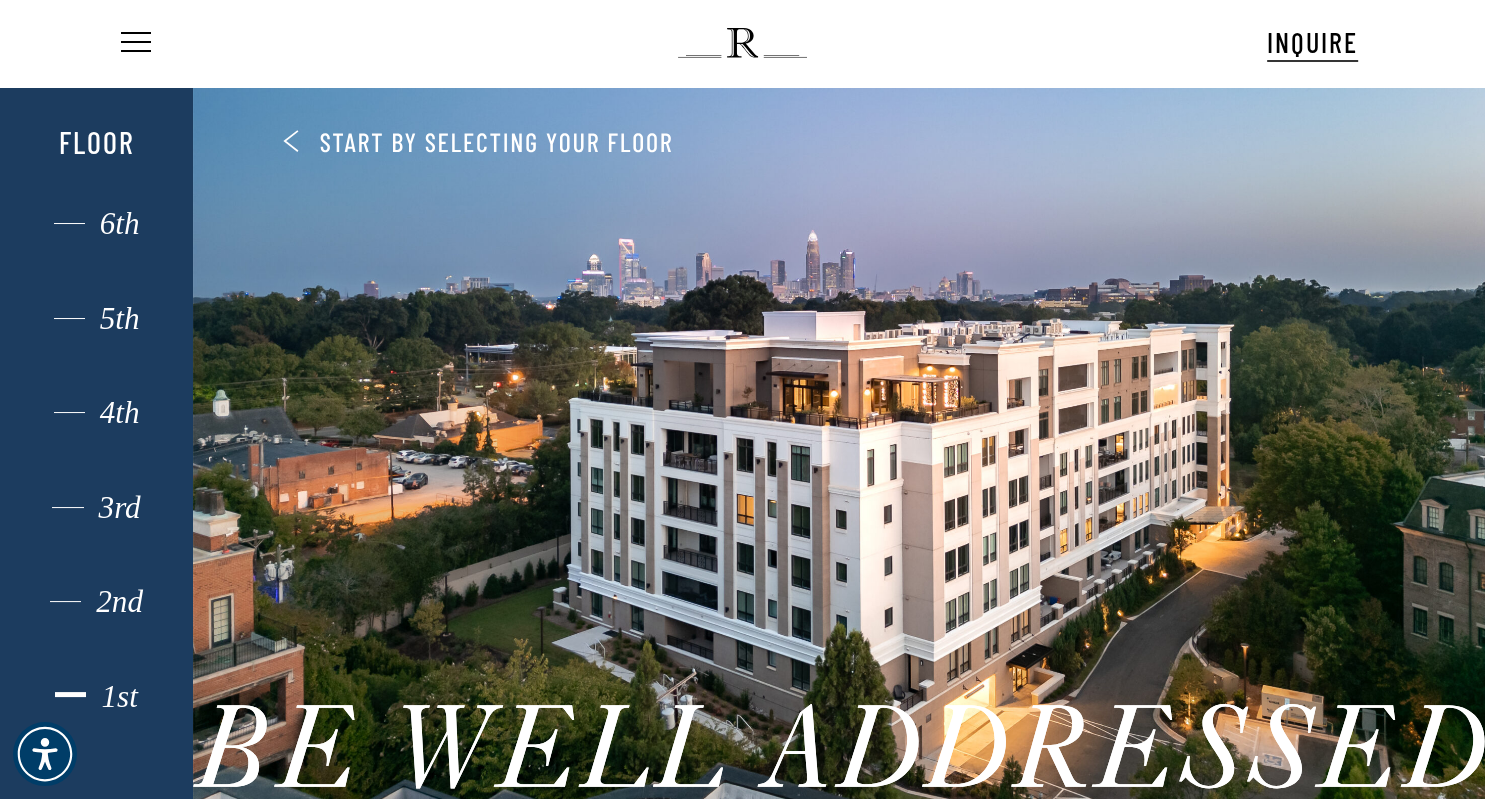 click on "1st" at bounding box center (97, 697) 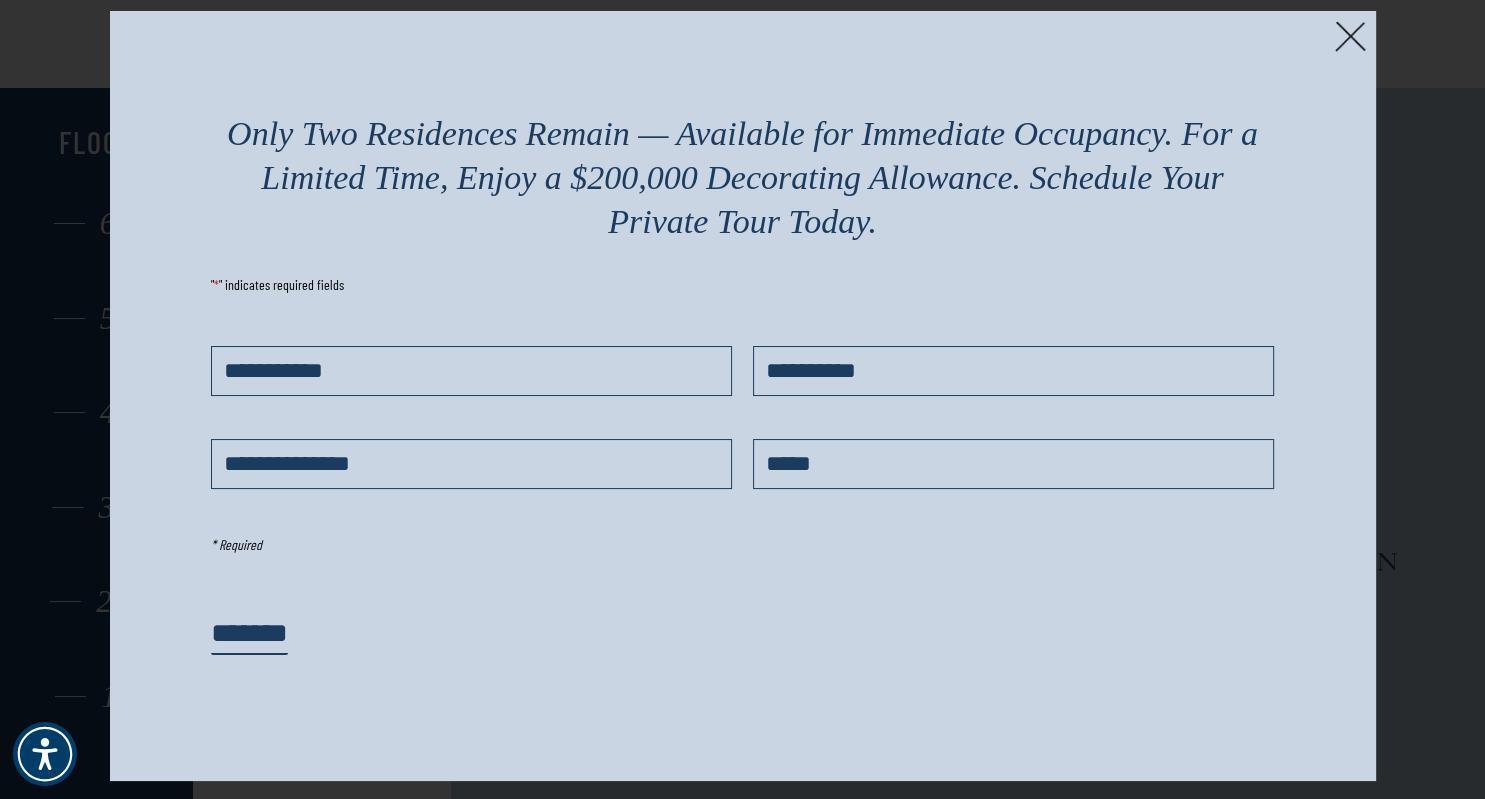 click at bounding box center [1350, 36] 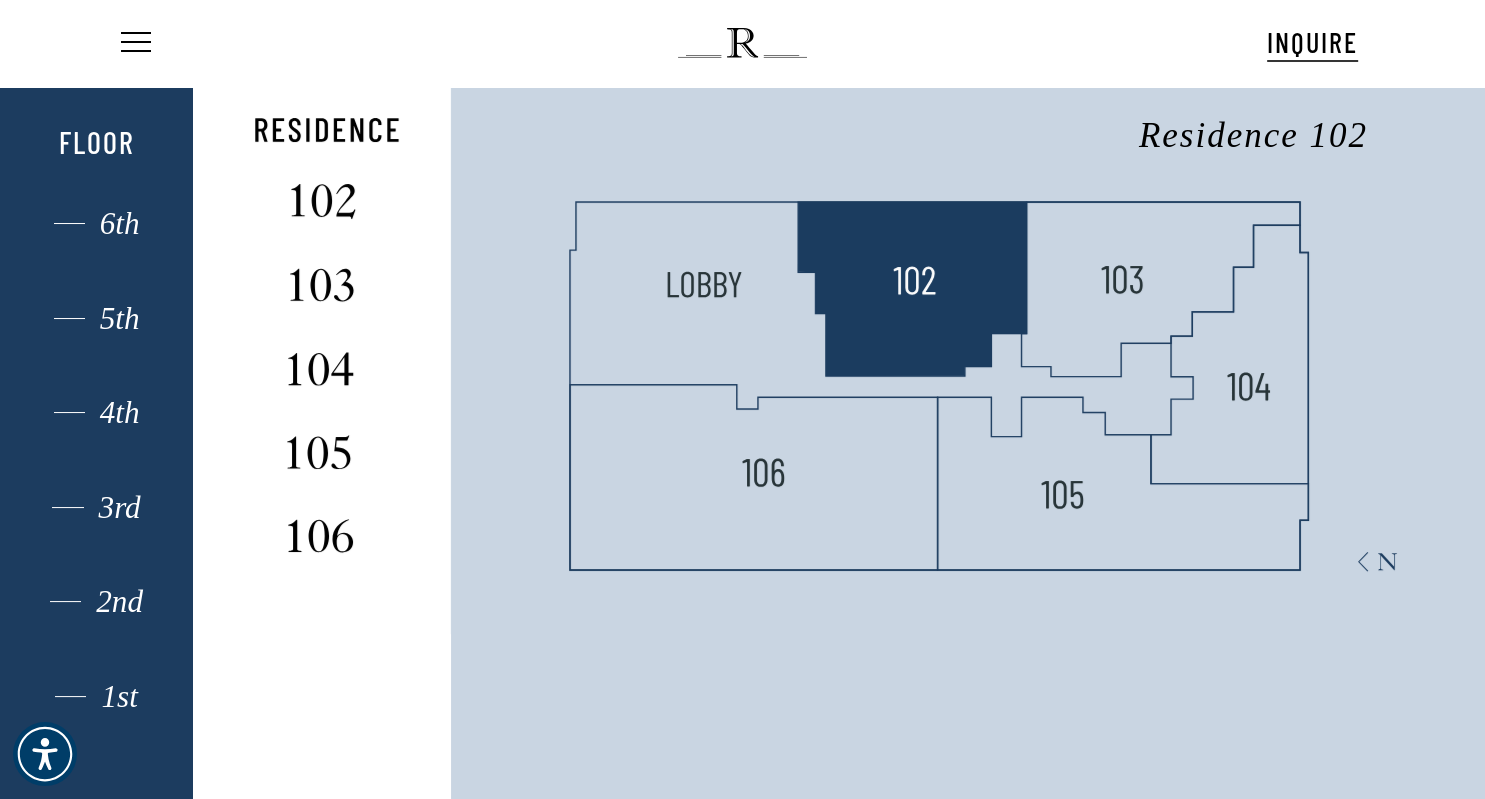 click 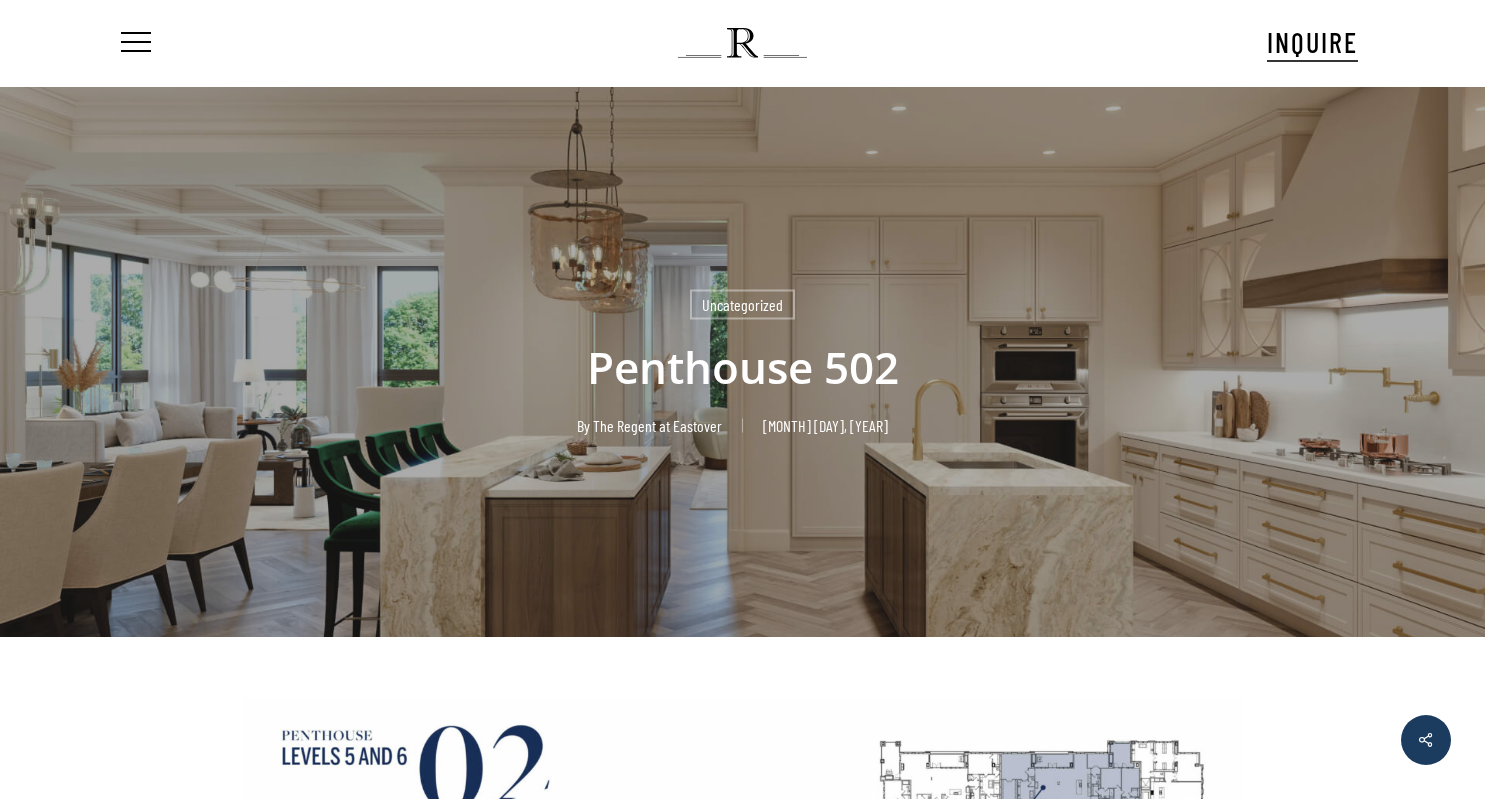 scroll, scrollTop: 0, scrollLeft: 0, axis: both 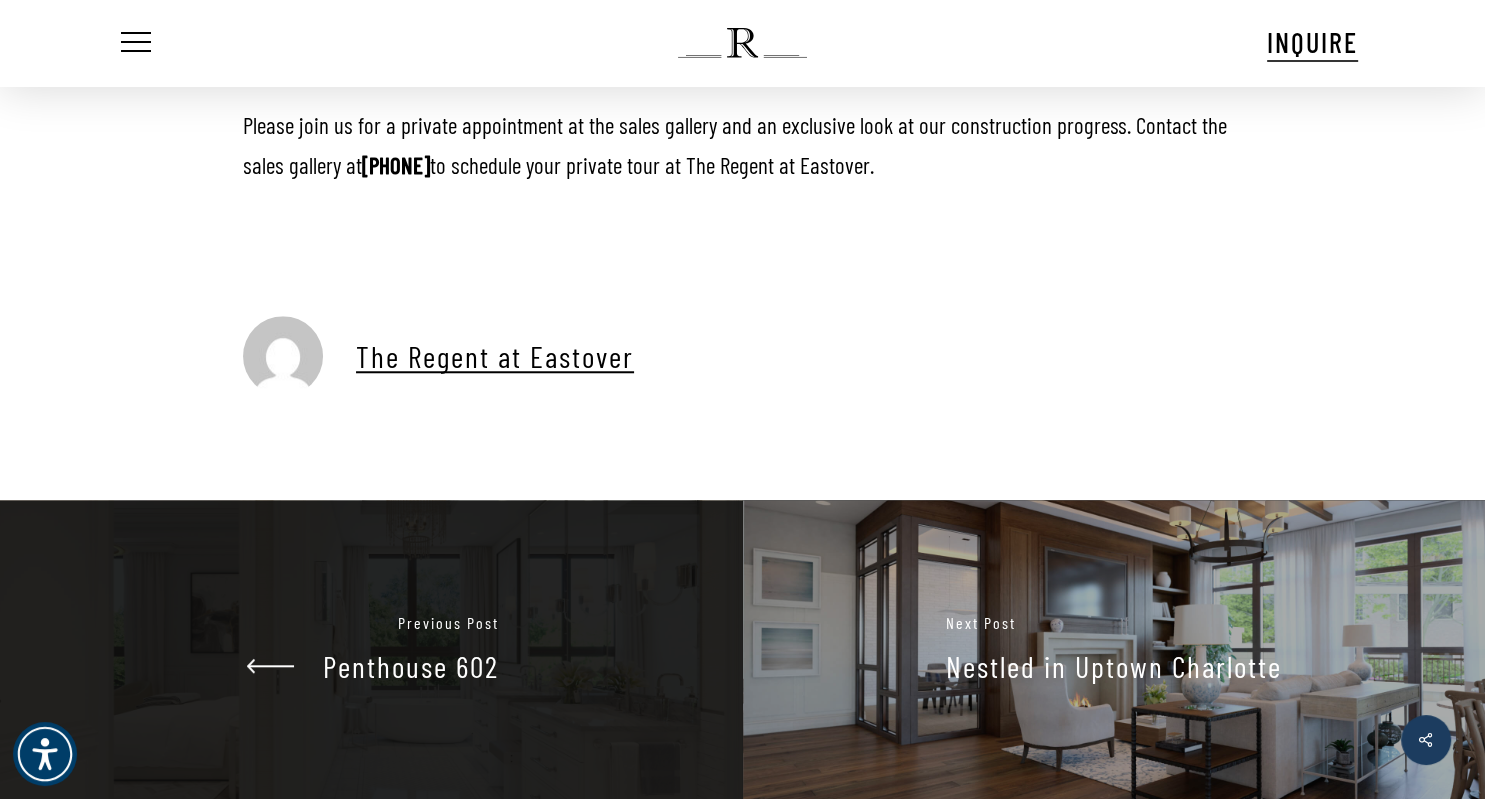 click at bounding box center [371, 650] 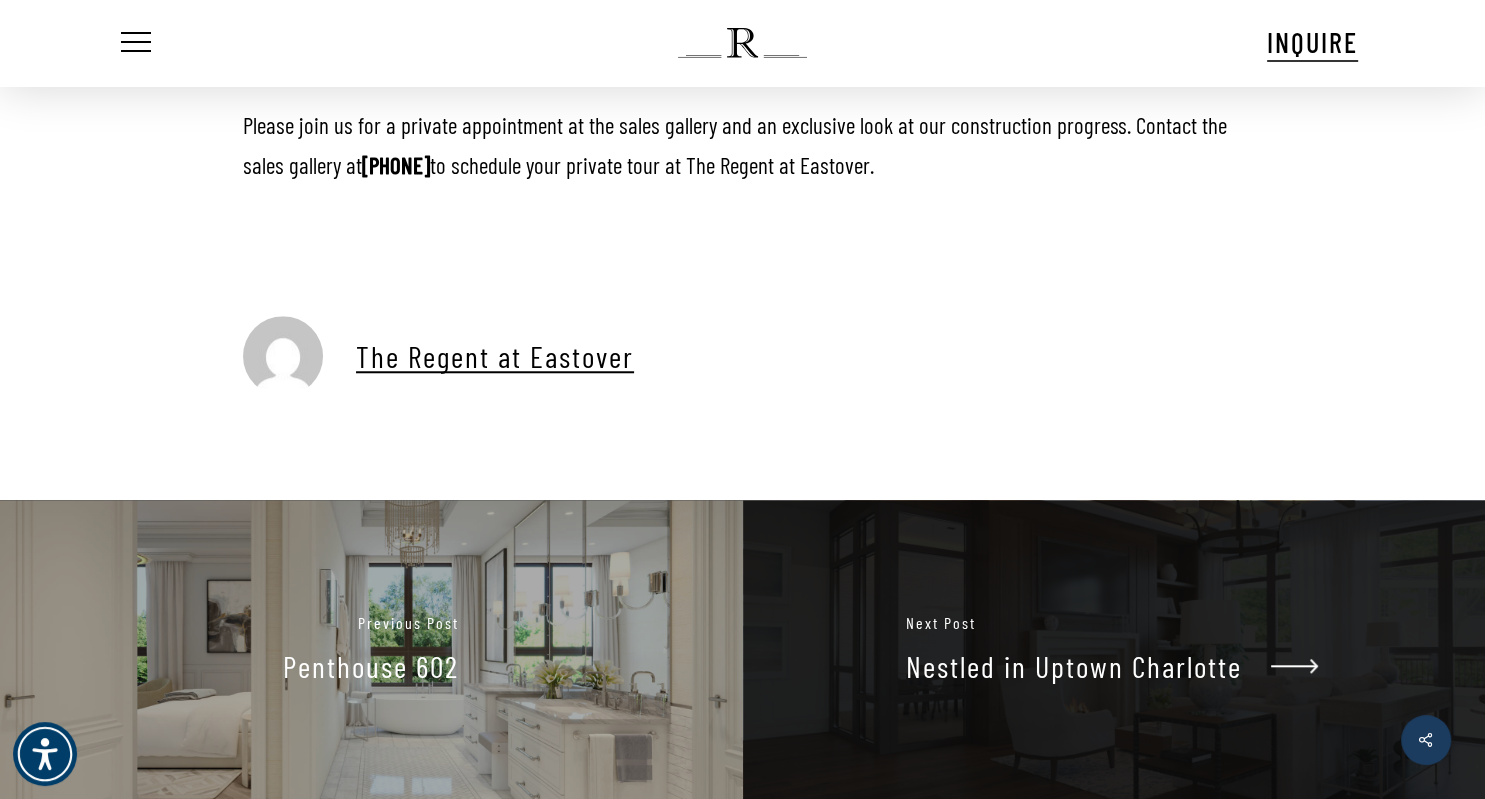 click at bounding box center (1114, 650) 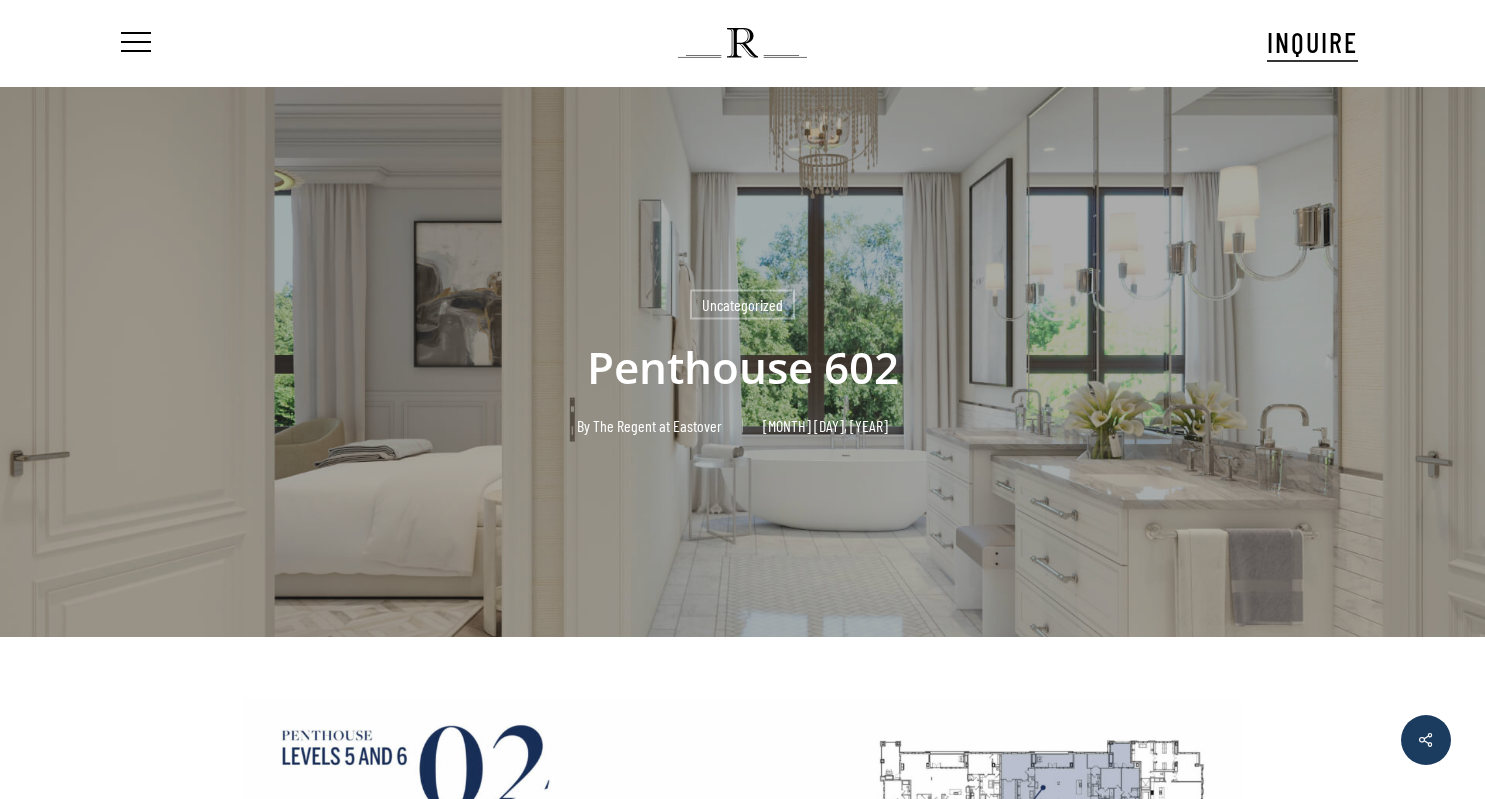 scroll, scrollTop: 0, scrollLeft: 0, axis: both 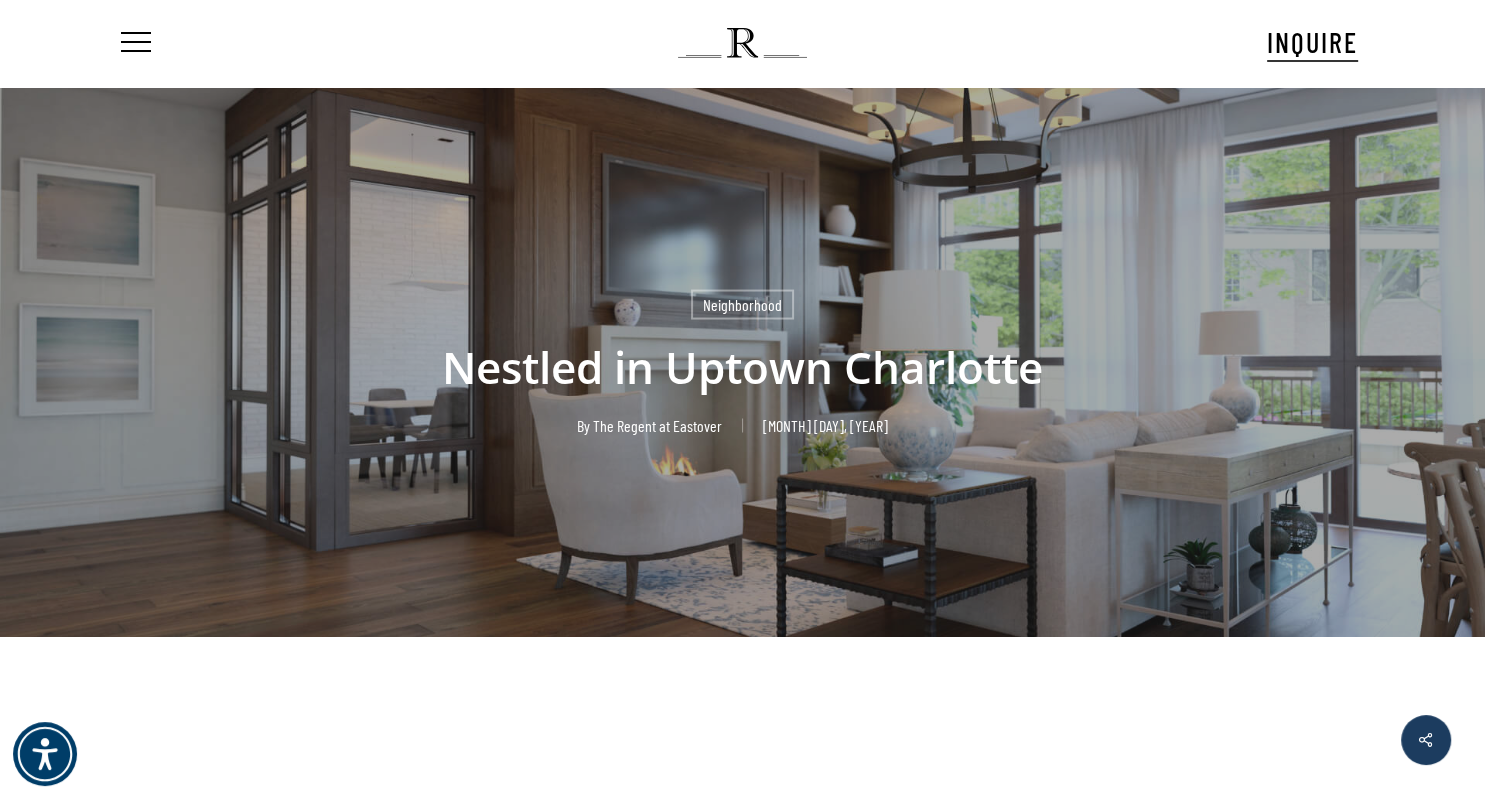 drag, startPoint x: 1484, startPoint y: 62, endPoint x: 1473, endPoint y: 258, distance: 196.30843 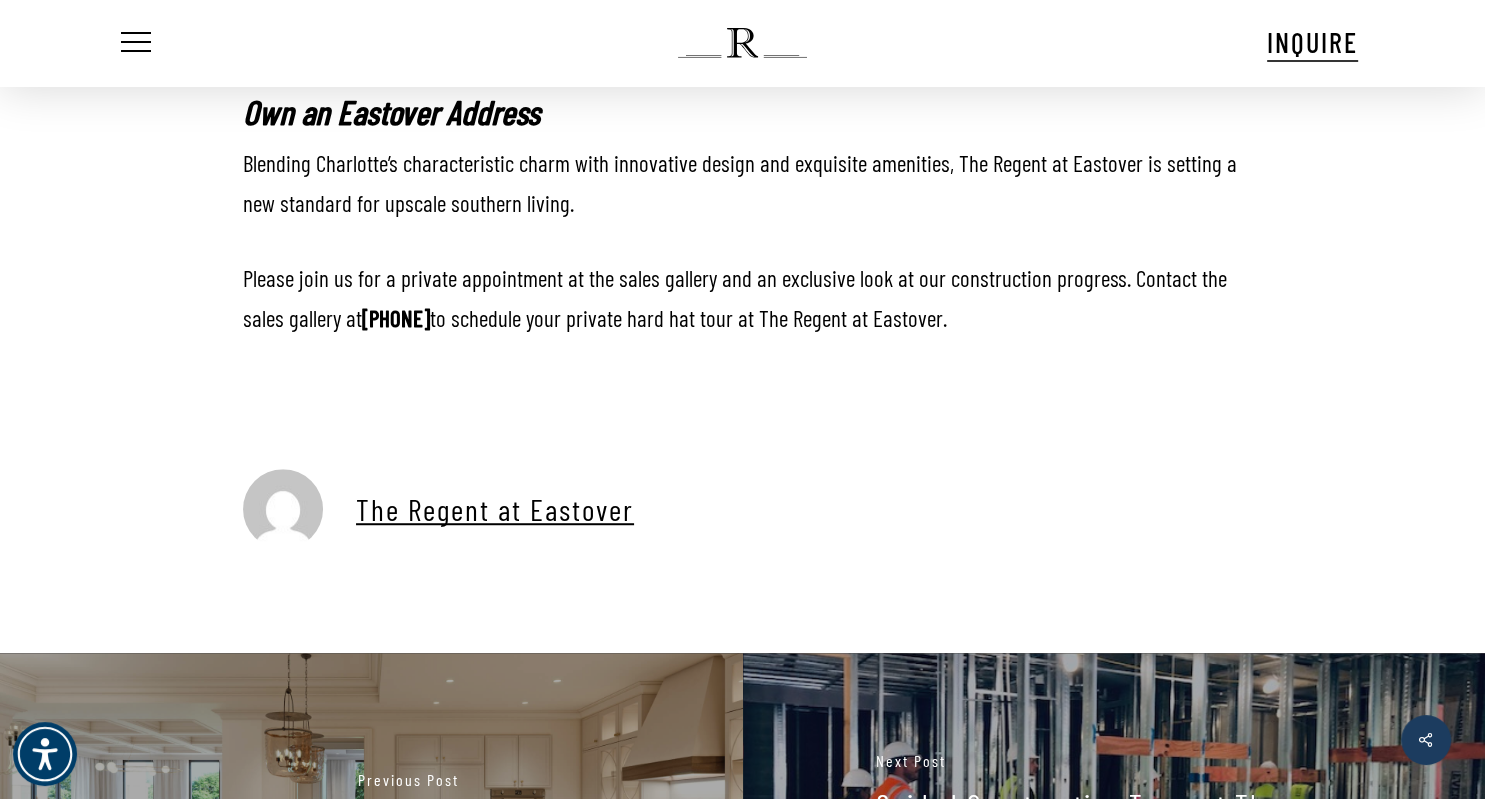 scroll, scrollTop: 1342, scrollLeft: 0, axis: vertical 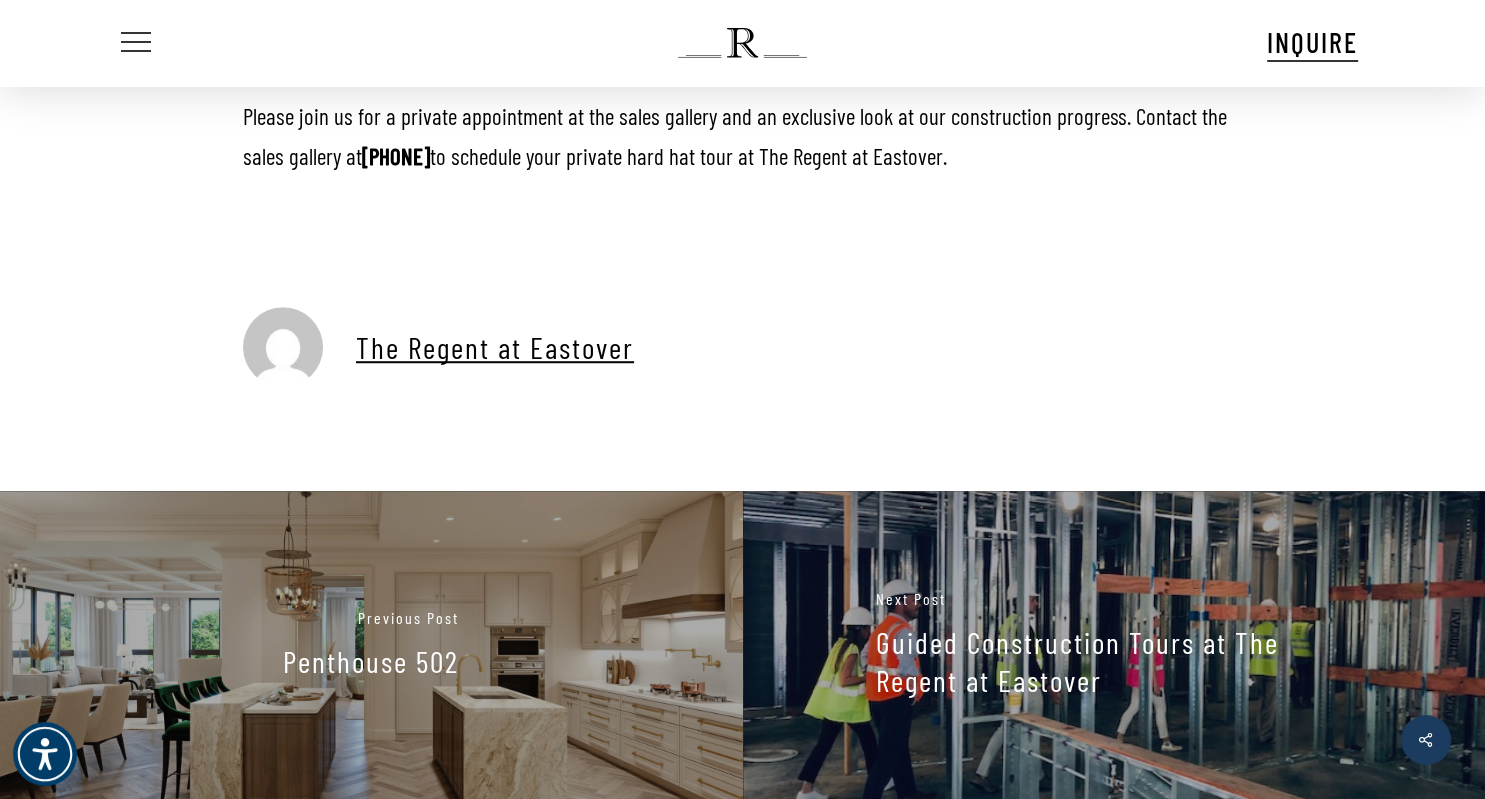 click at bounding box center [136, 43] 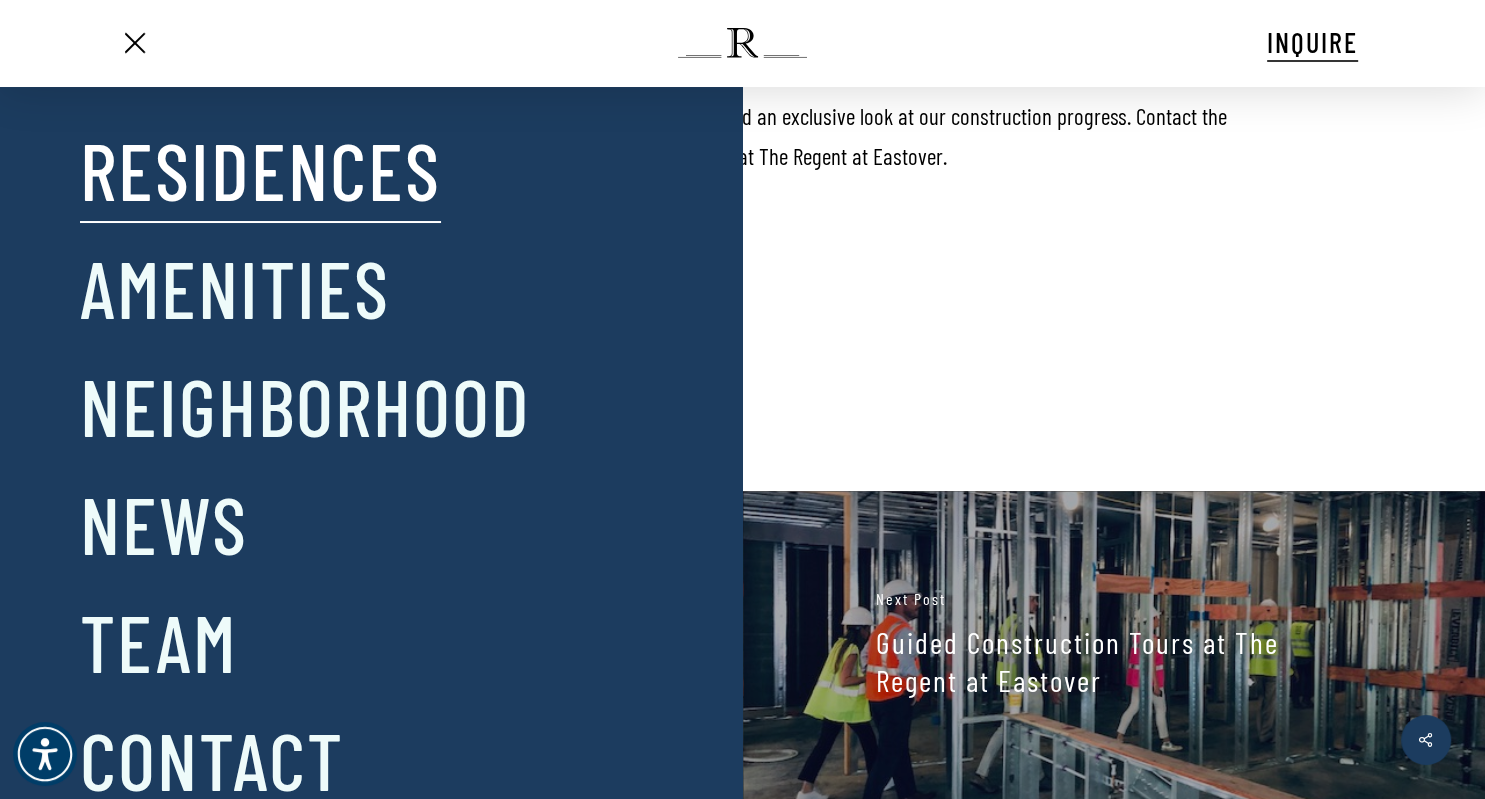 click on "Residences" at bounding box center [260, 169] 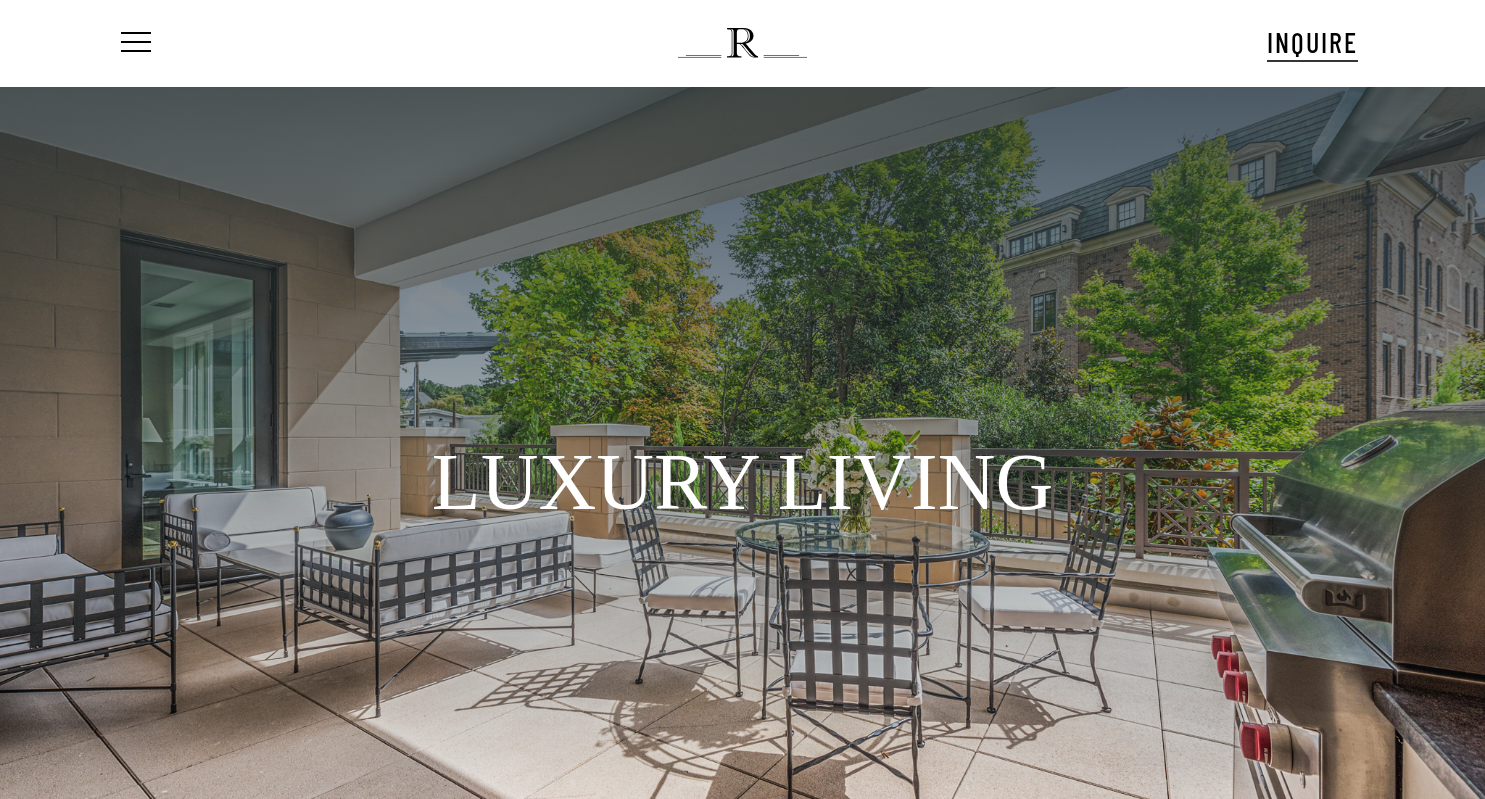 scroll, scrollTop: 0, scrollLeft: 0, axis: both 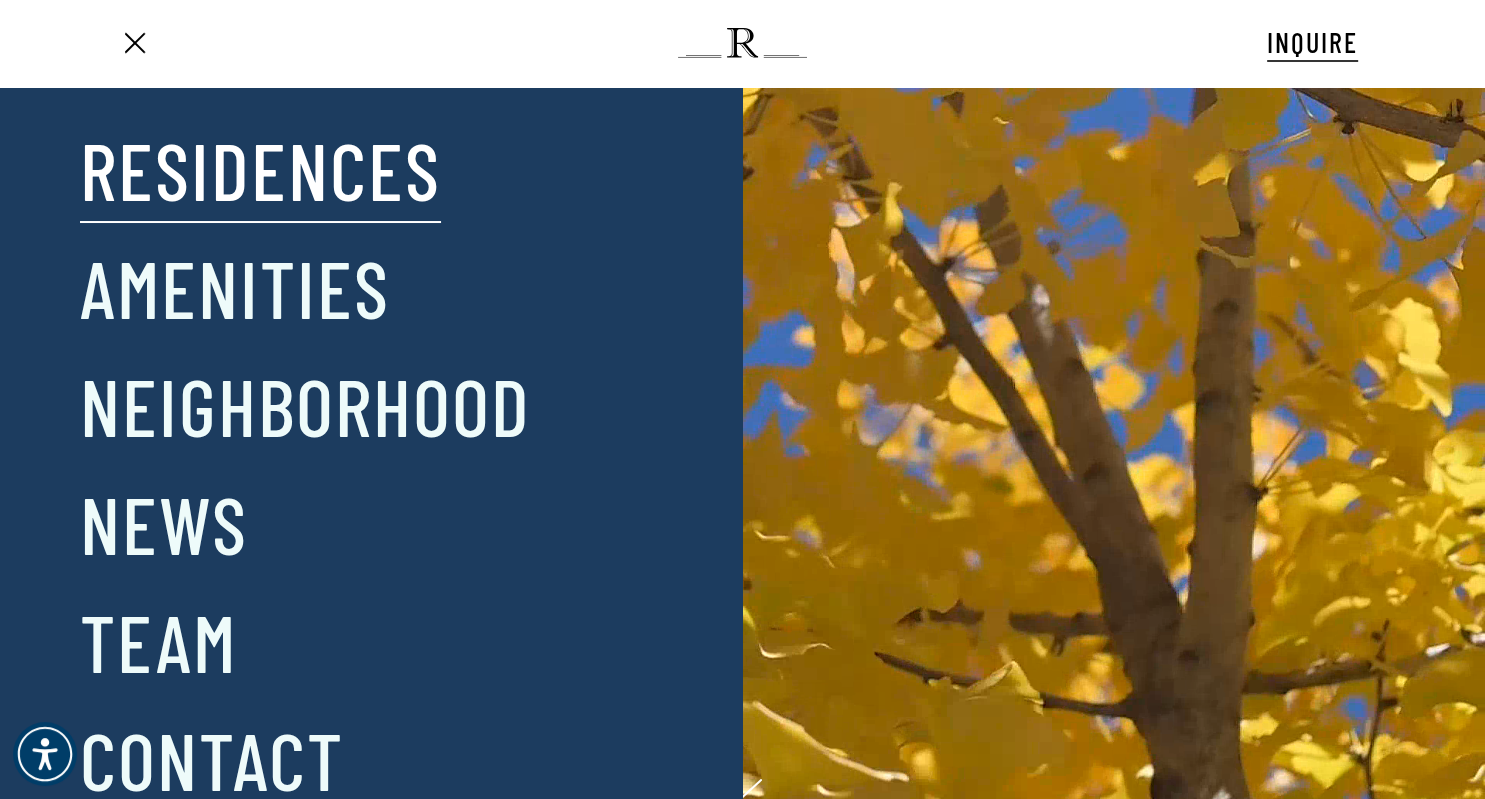 click on "Residences" at bounding box center [260, 169] 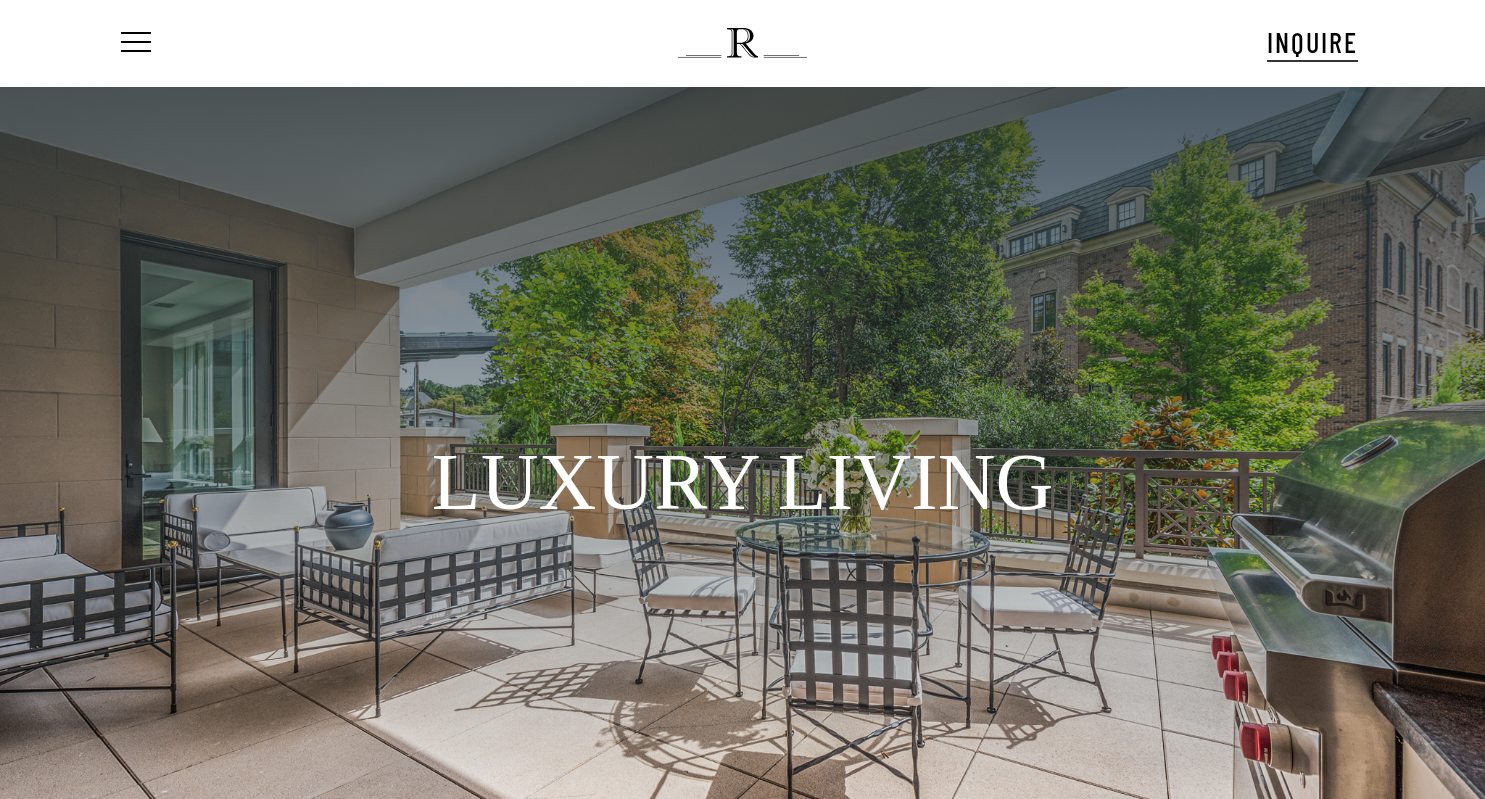 scroll, scrollTop: 0, scrollLeft: 0, axis: both 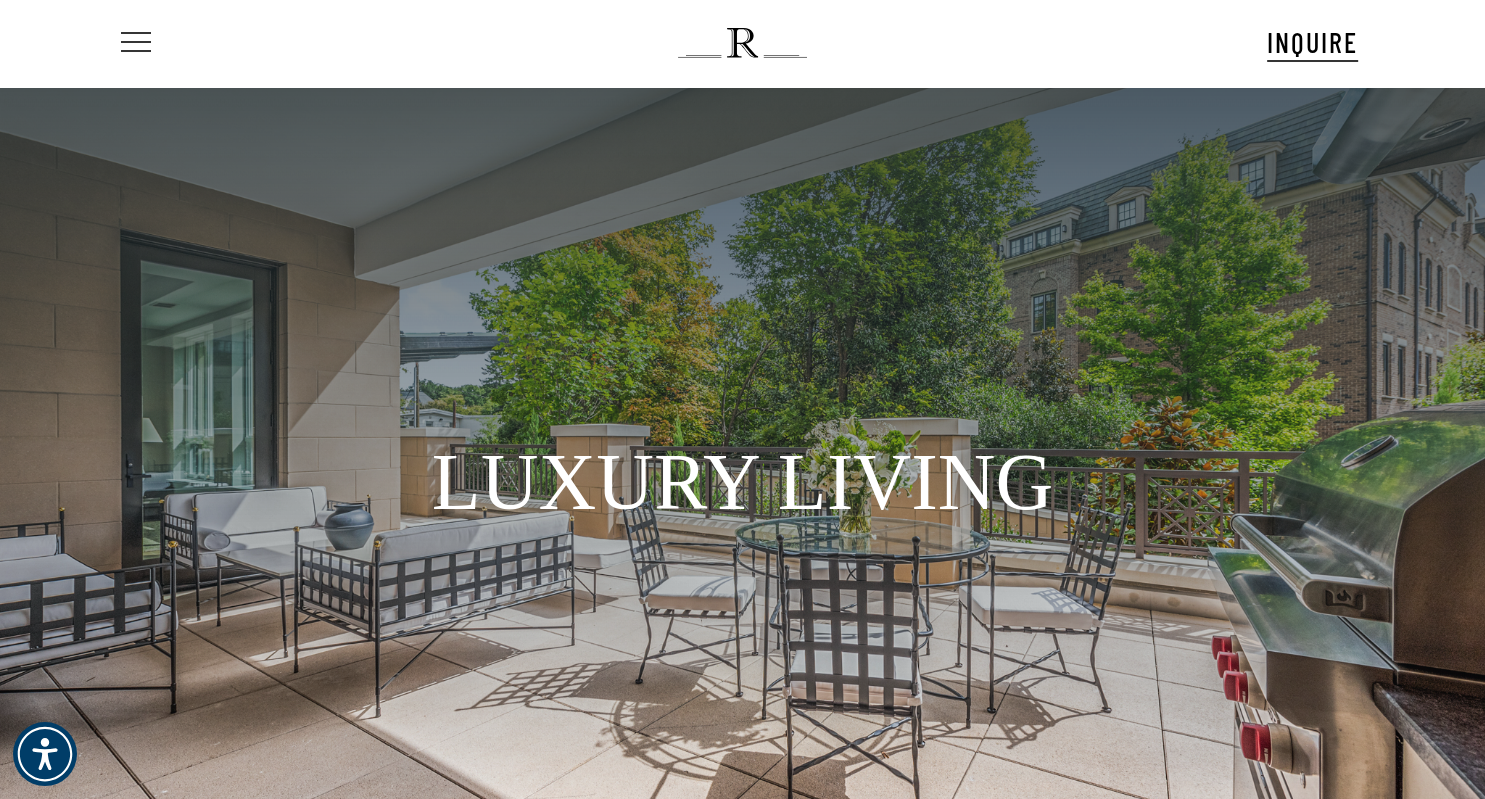click at bounding box center (136, 43) 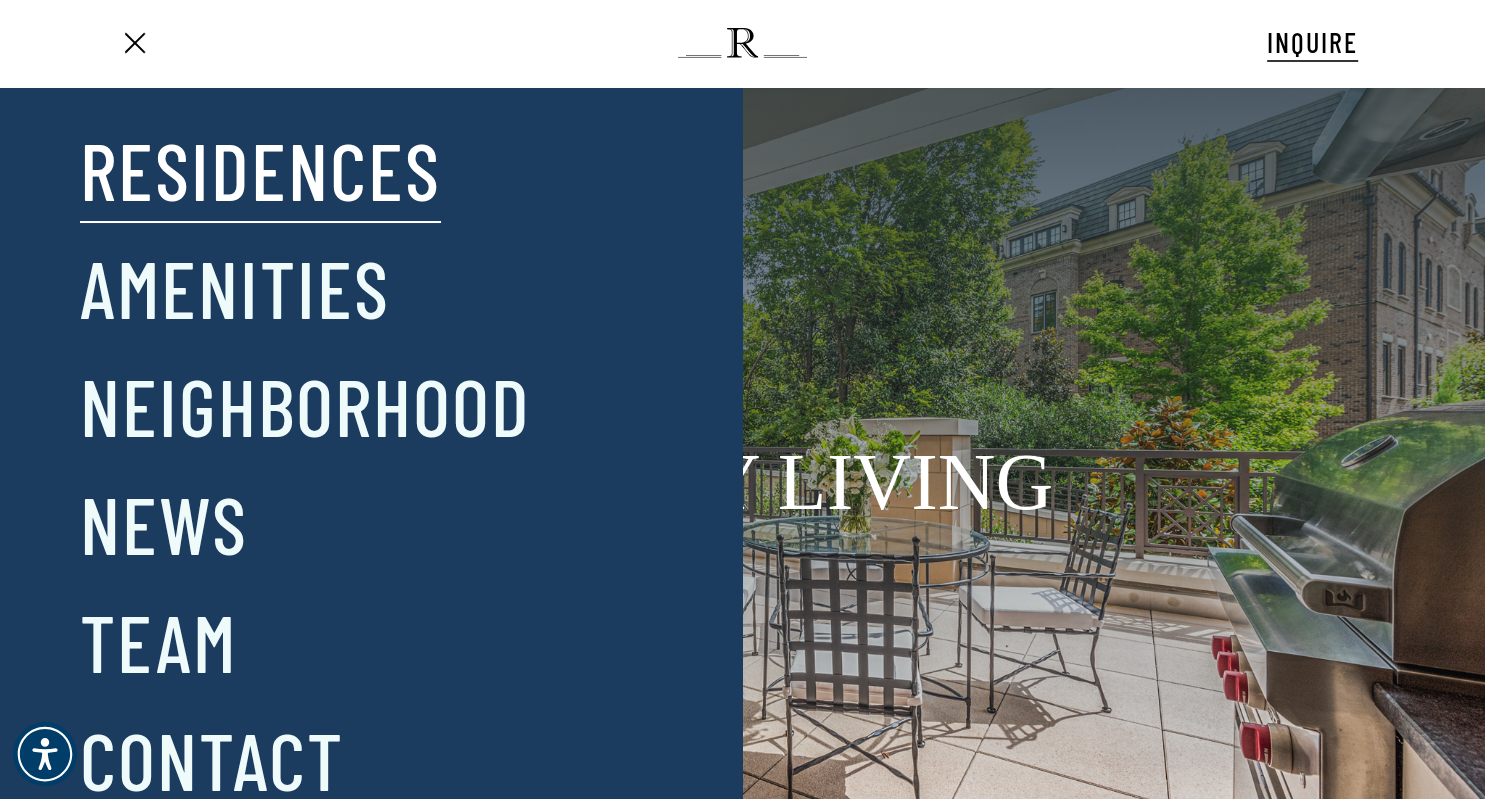 click on "Residences" at bounding box center (260, 169) 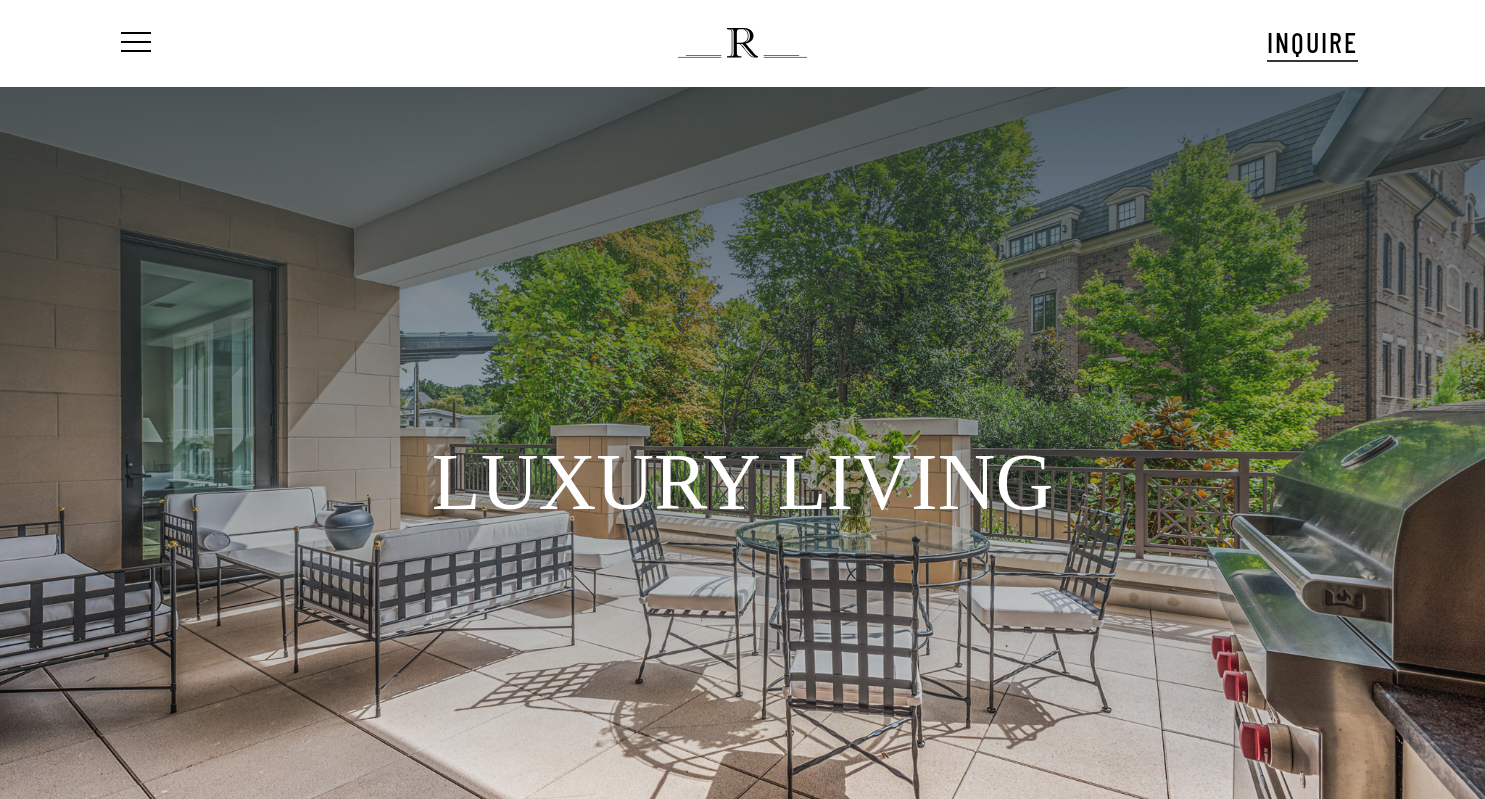 scroll, scrollTop: 0, scrollLeft: 0, axis: both 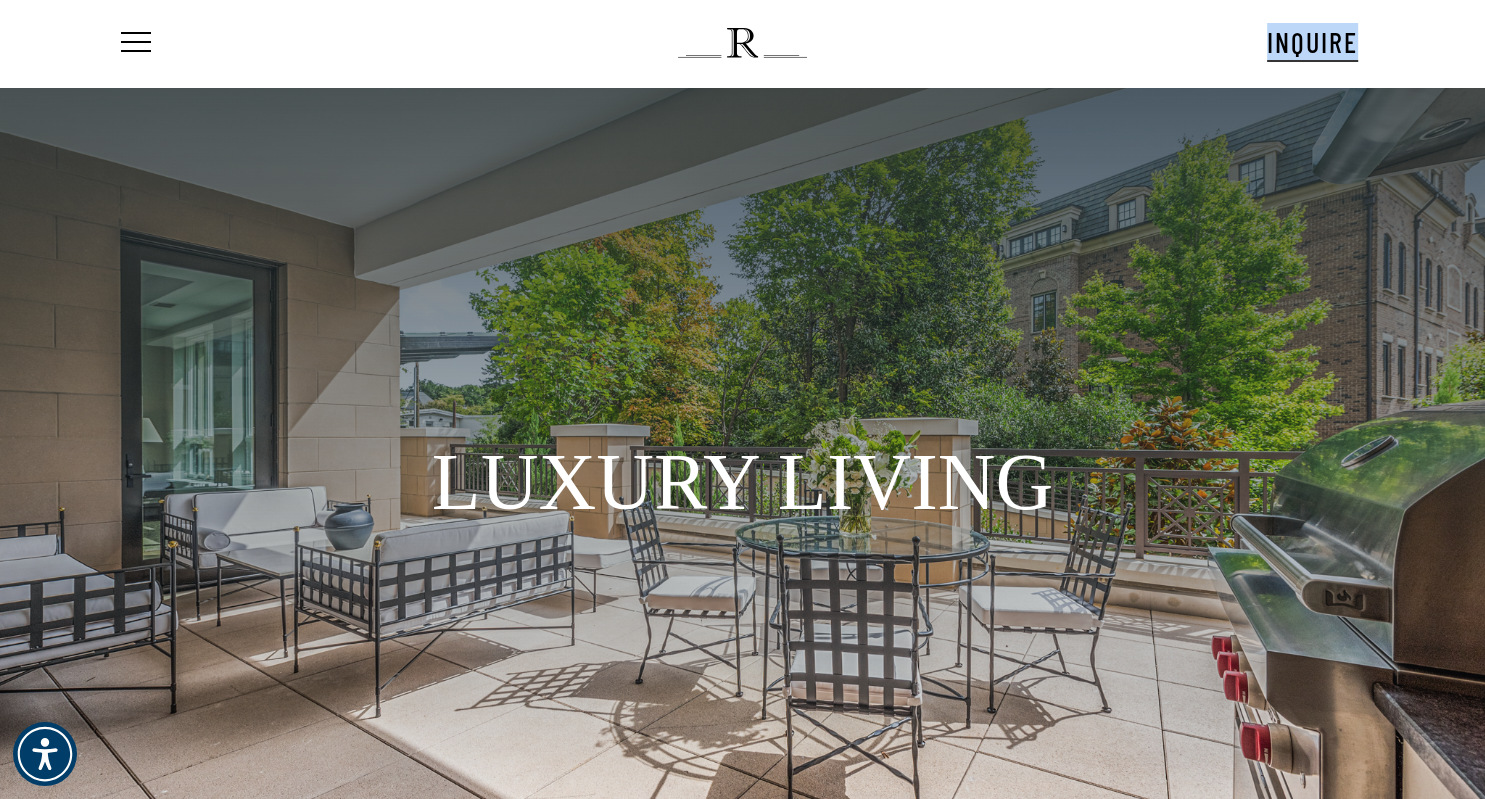 drag, startPoint x: 1484, startPoint y: 38, endPoint x: 1484, endPoint y: 150, distance: 112 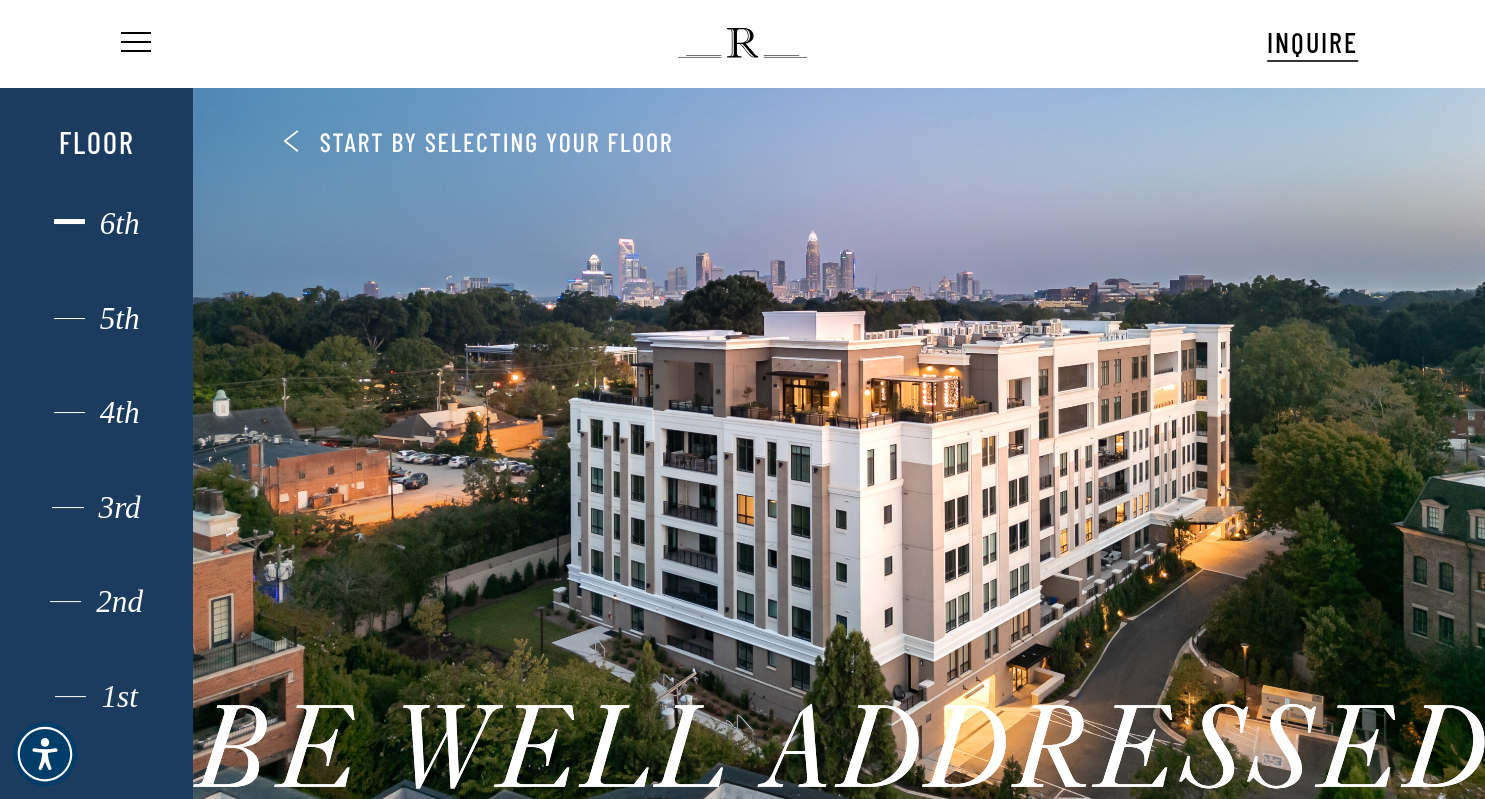 click on "6th" at bounding box center [97, 224] 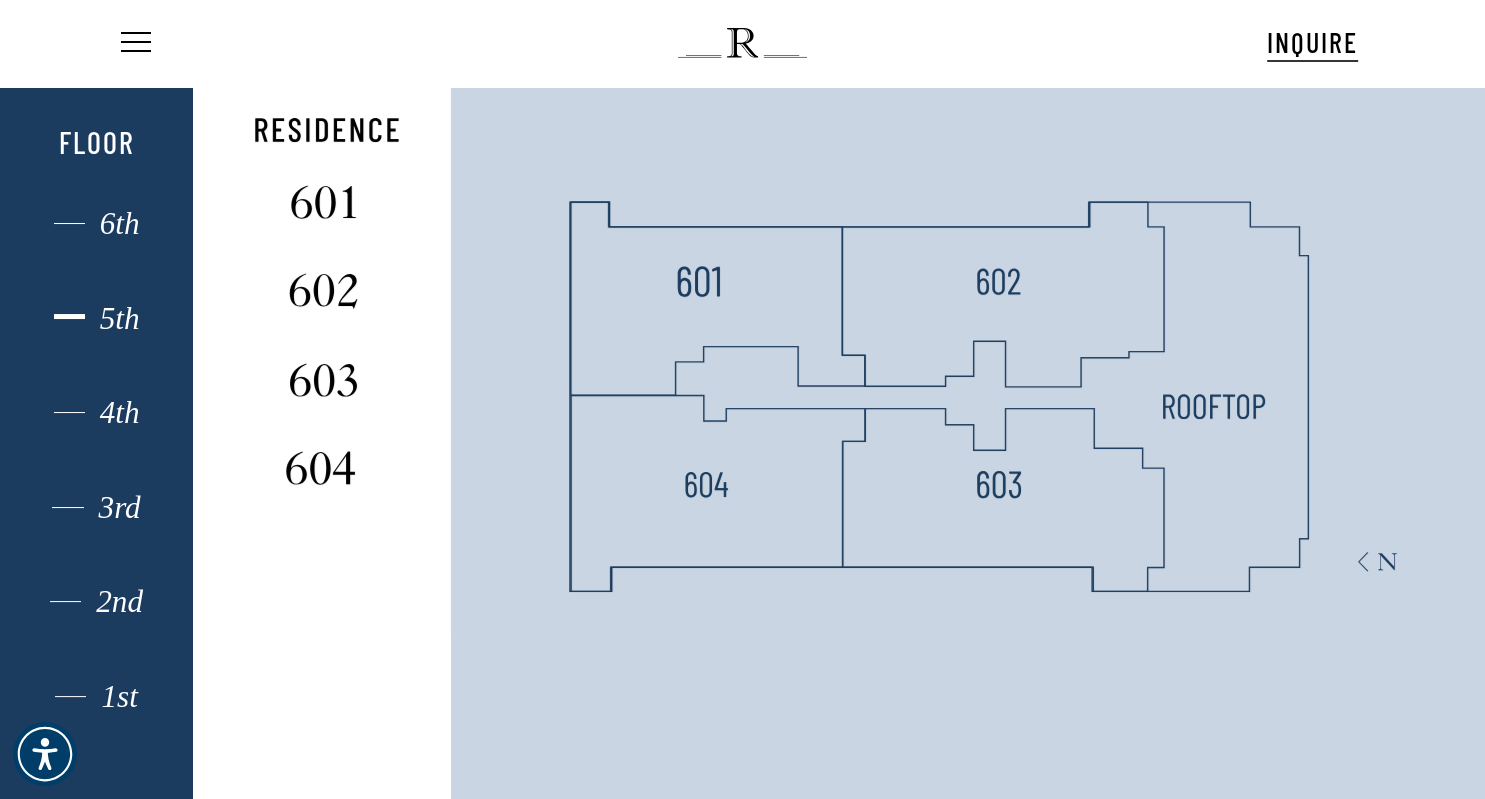 click on "5th" at bounding box center [97, 319] 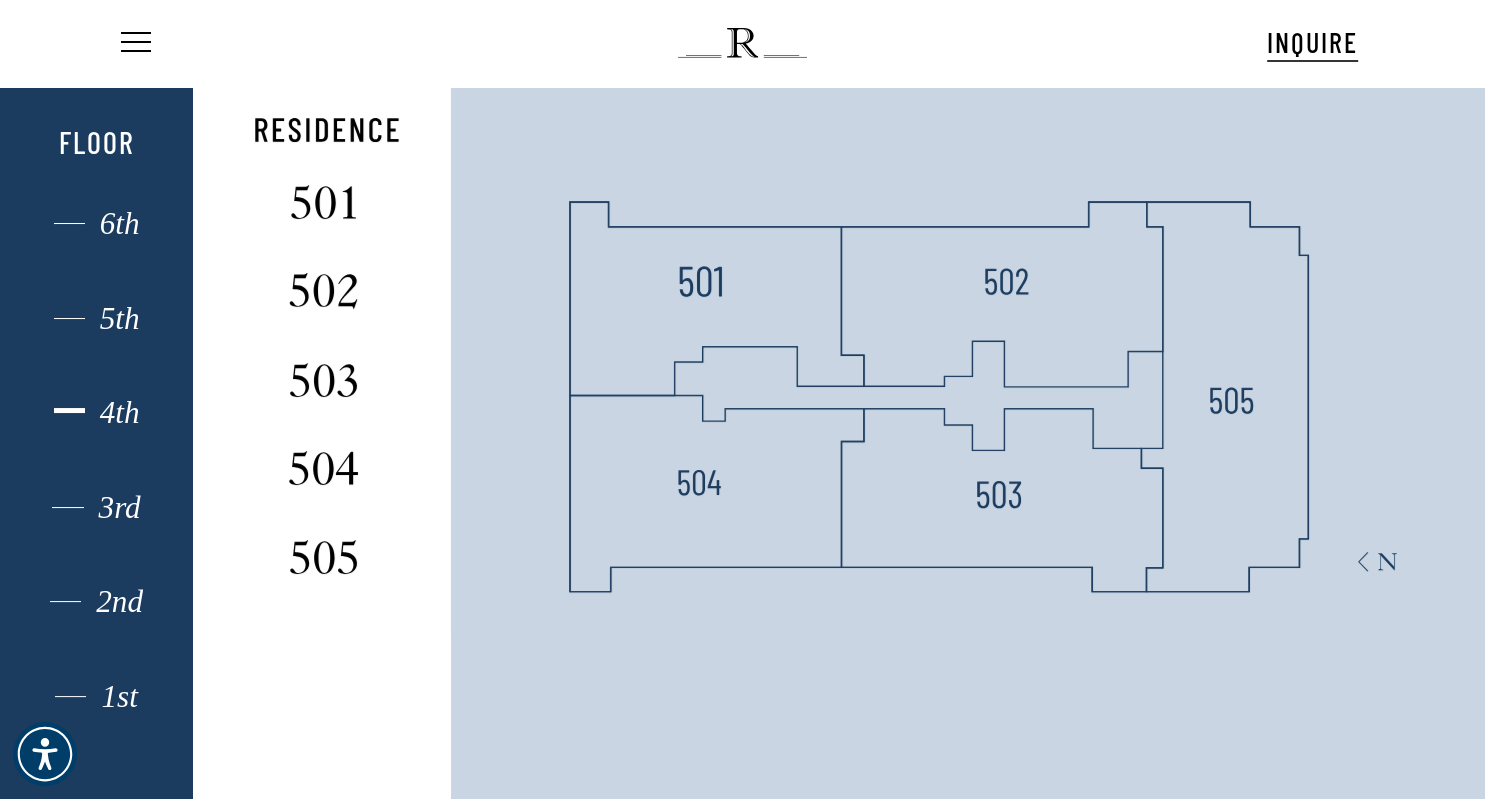 click on "4th" at bounding box center [97, 413] 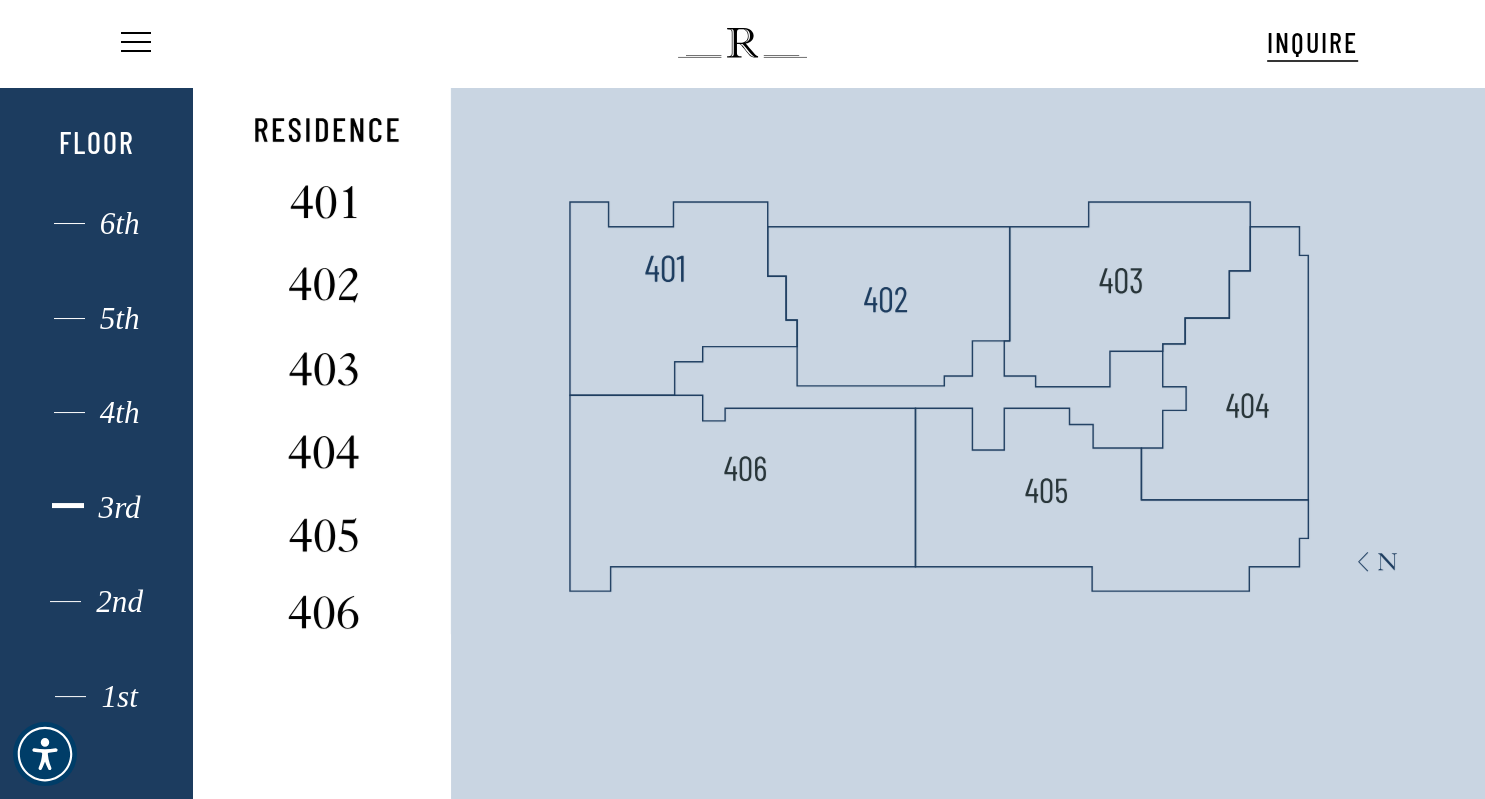click on "3rd" at bounding box center (97, 508) 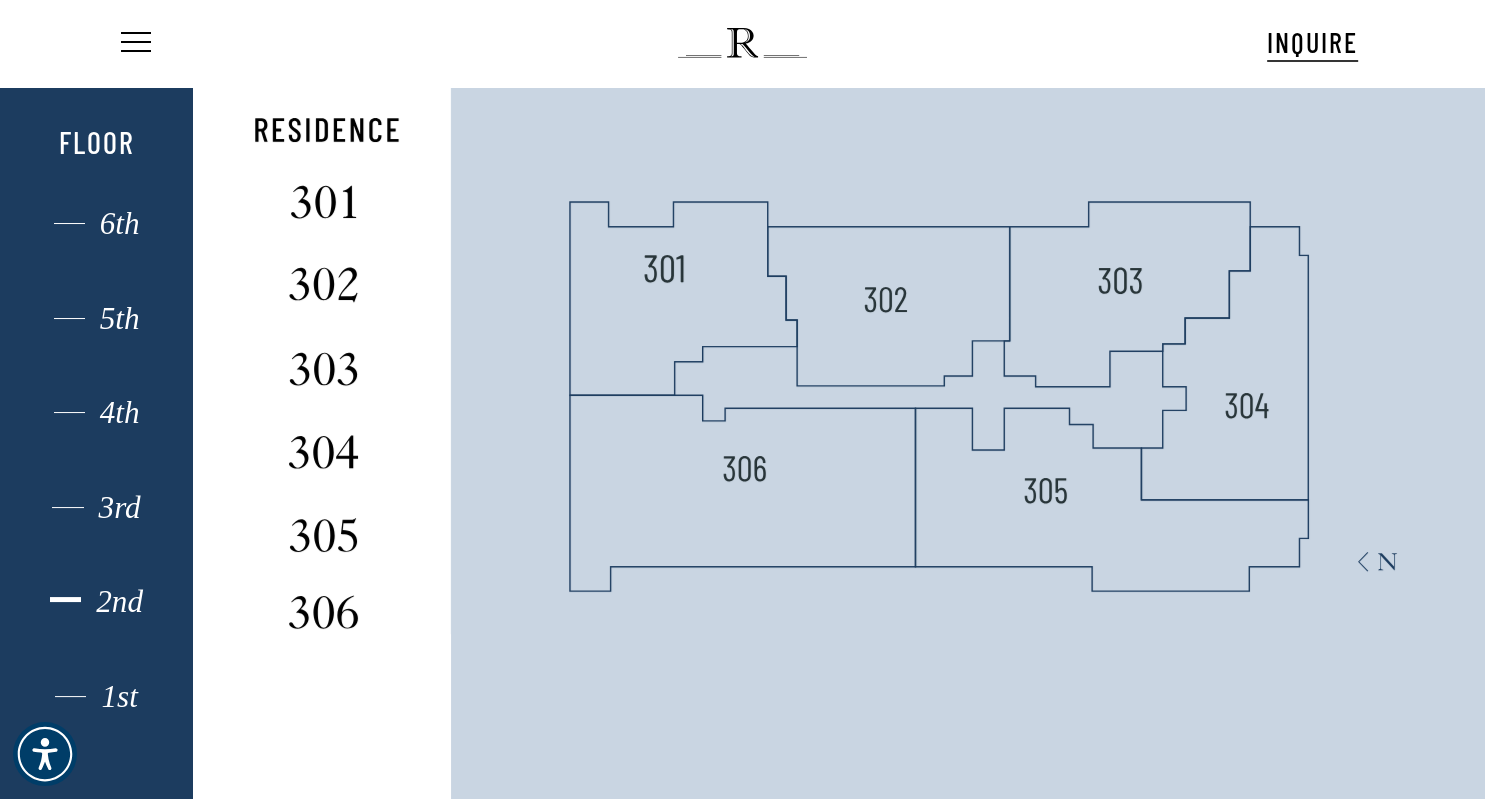 click on "2nd" at bounding box center (97, 602) 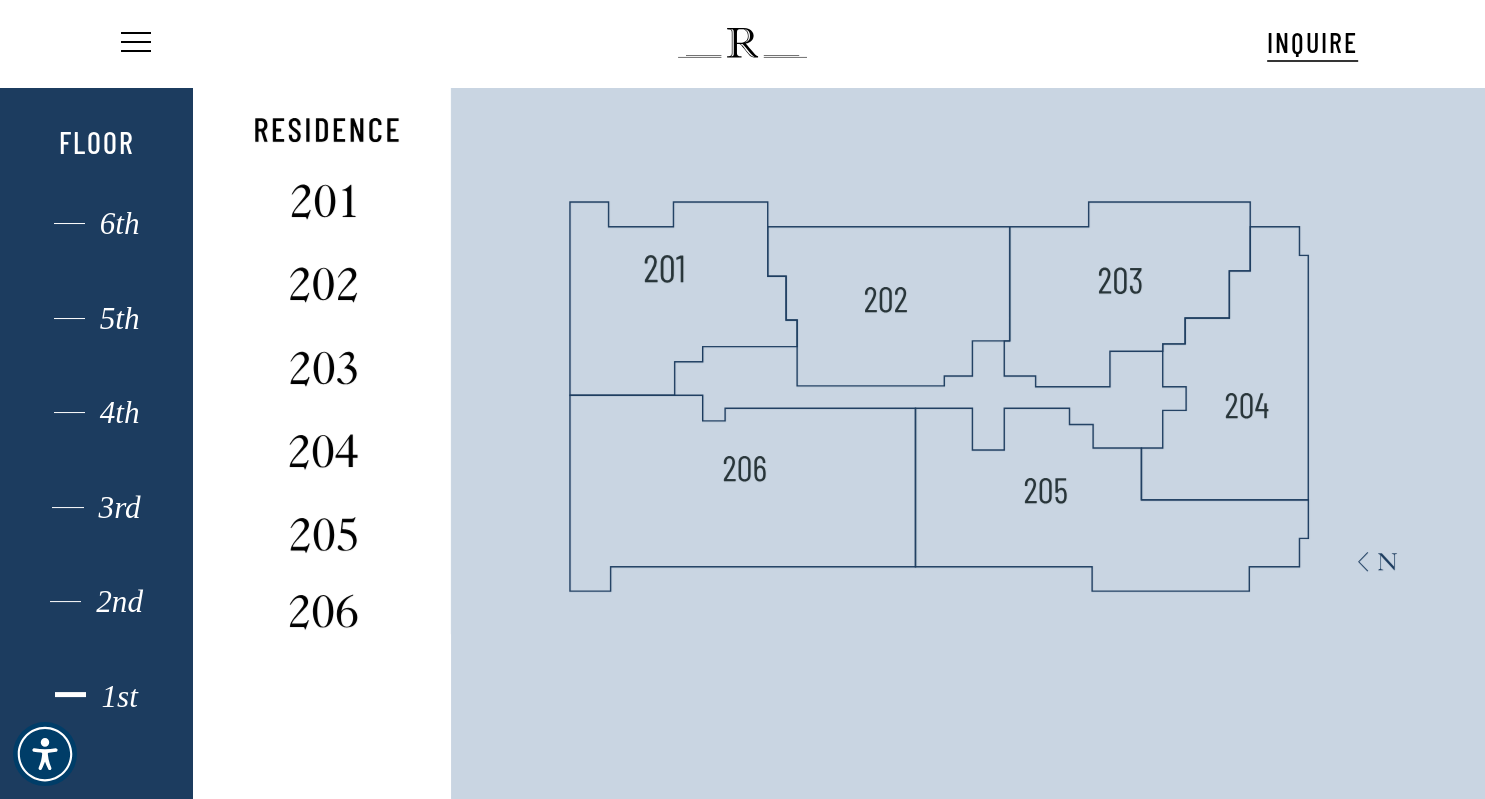 click on "1st" at bounding box center [97, 697] 